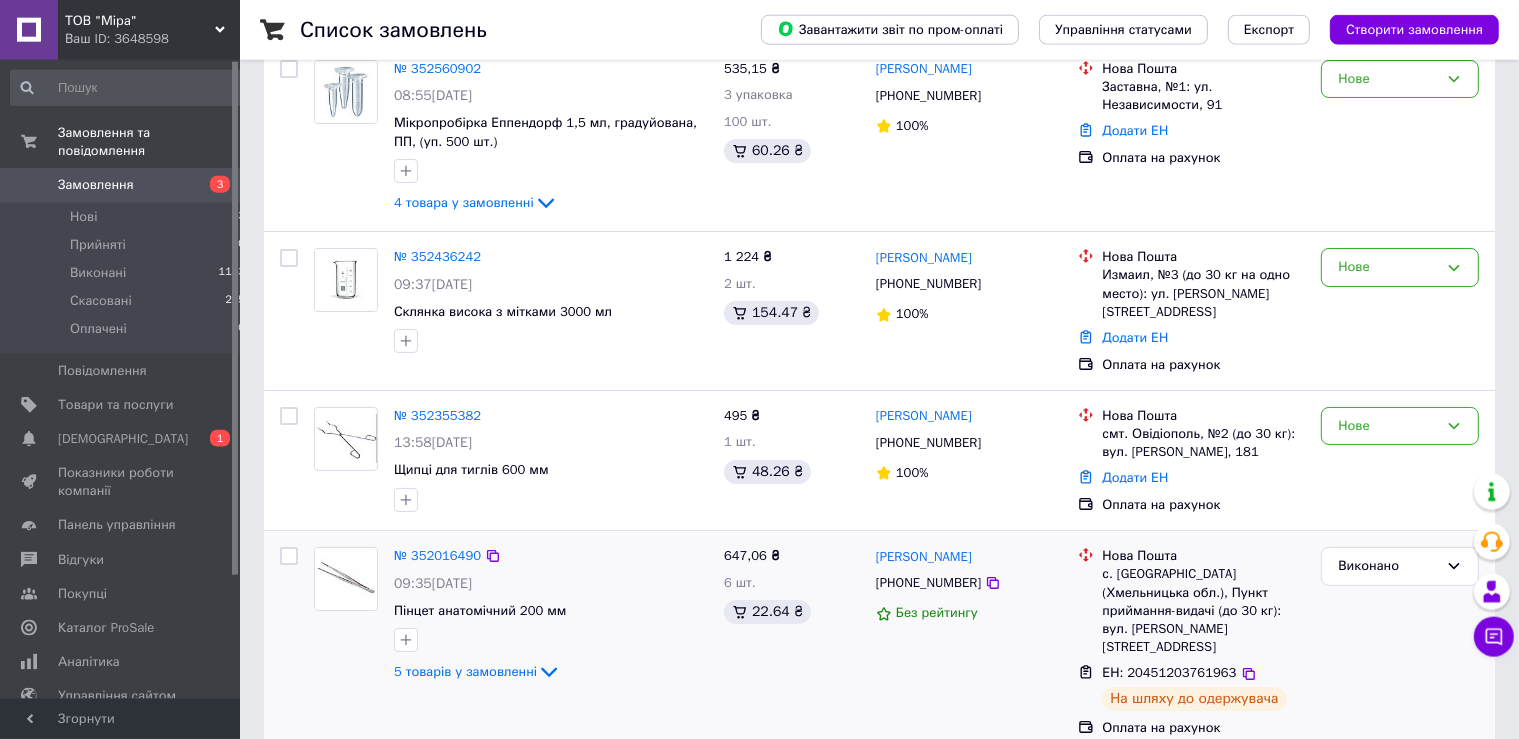 scroll, scrollTop: 316, scrollLeft: 0, axis: vertical 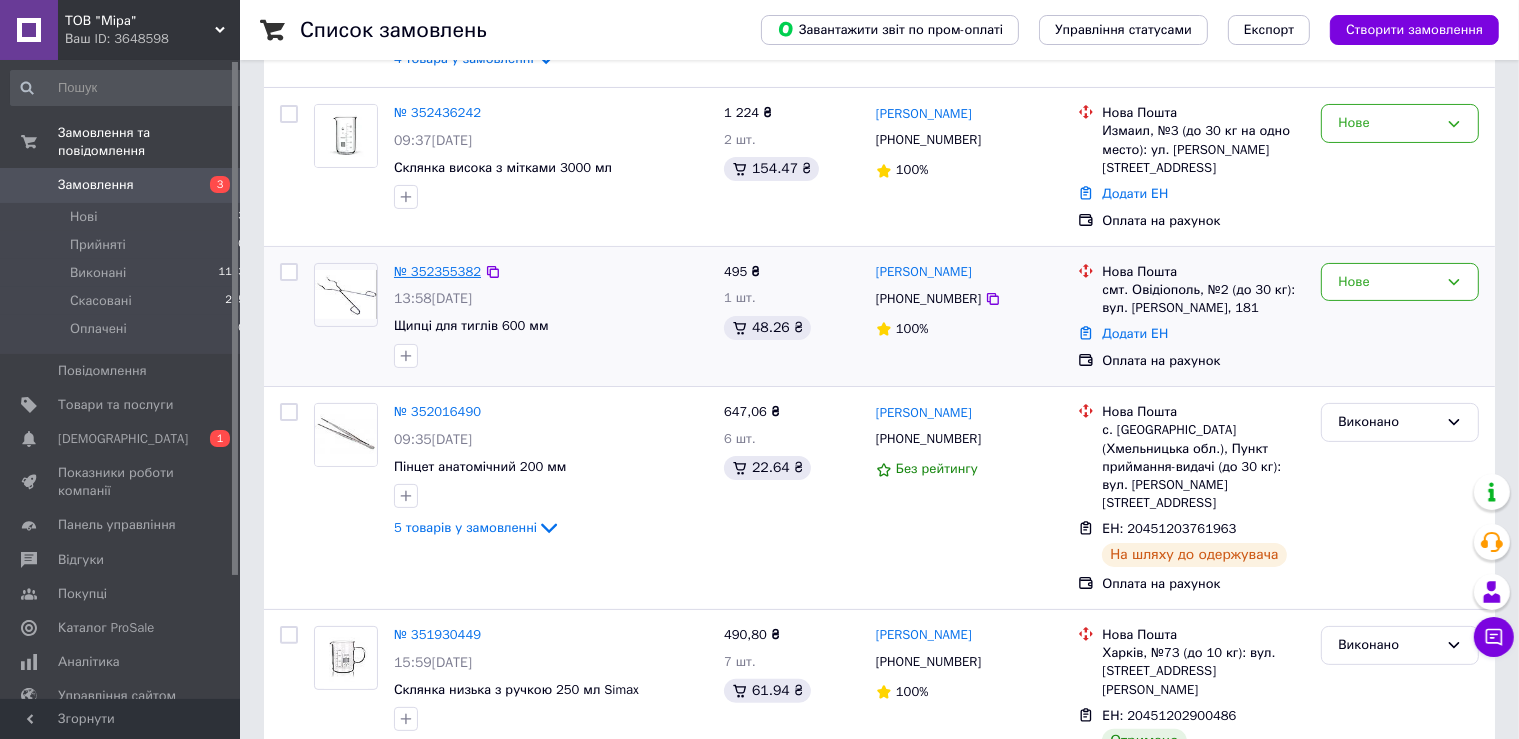 click on "№ 352355382" at bounding box center (437, 271) 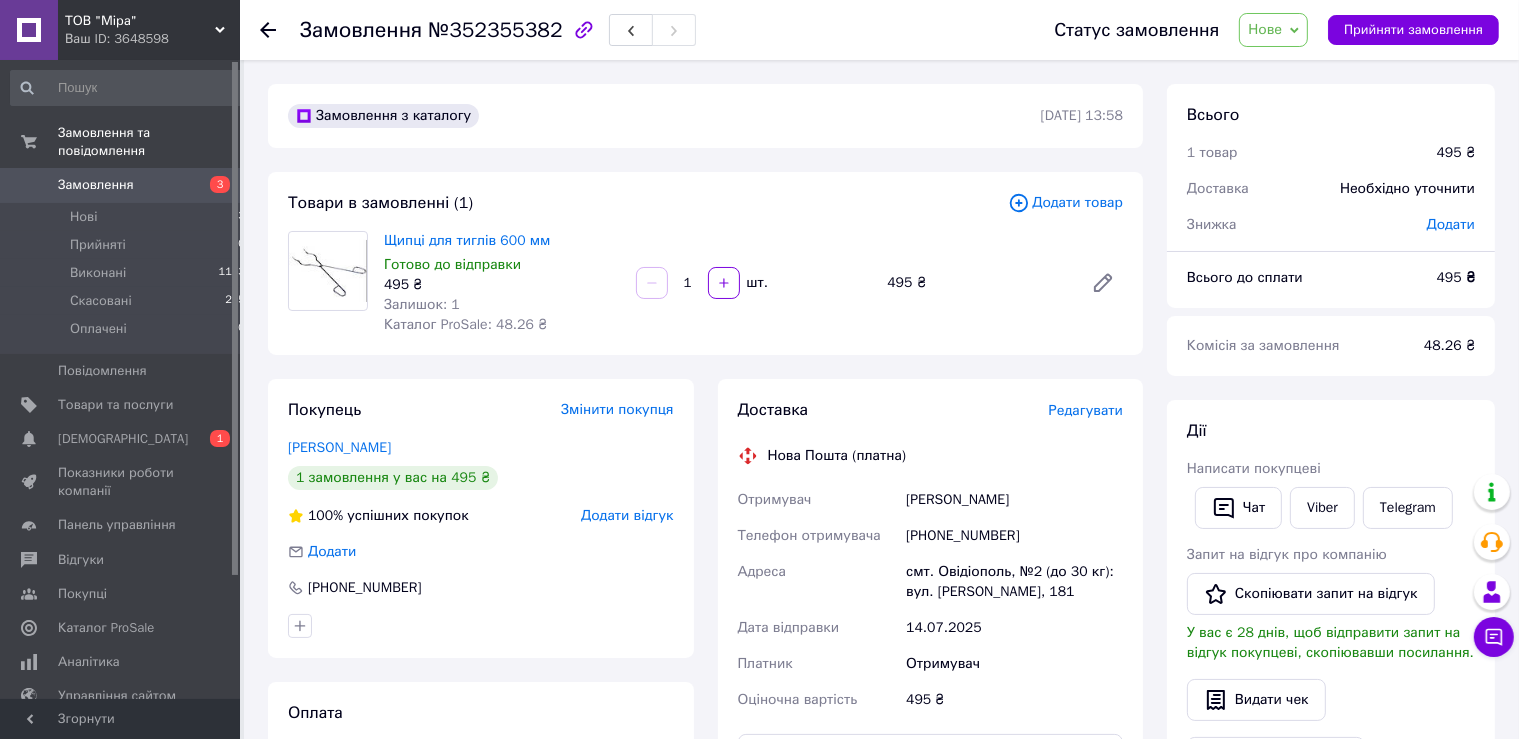 click on "Нове" at bounding box center [1265, 29] 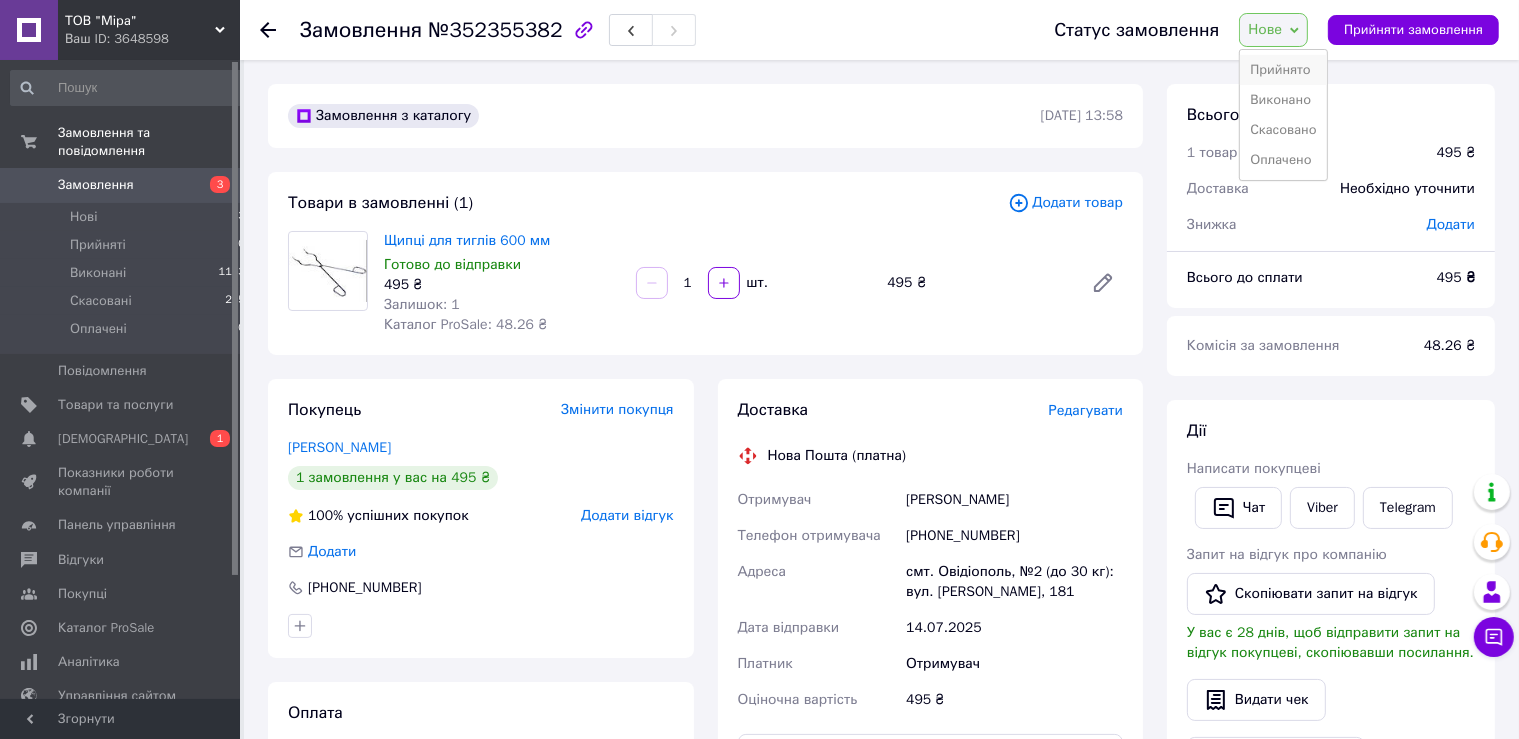 click on "Прийнято" at bounding box center [1283, 70] 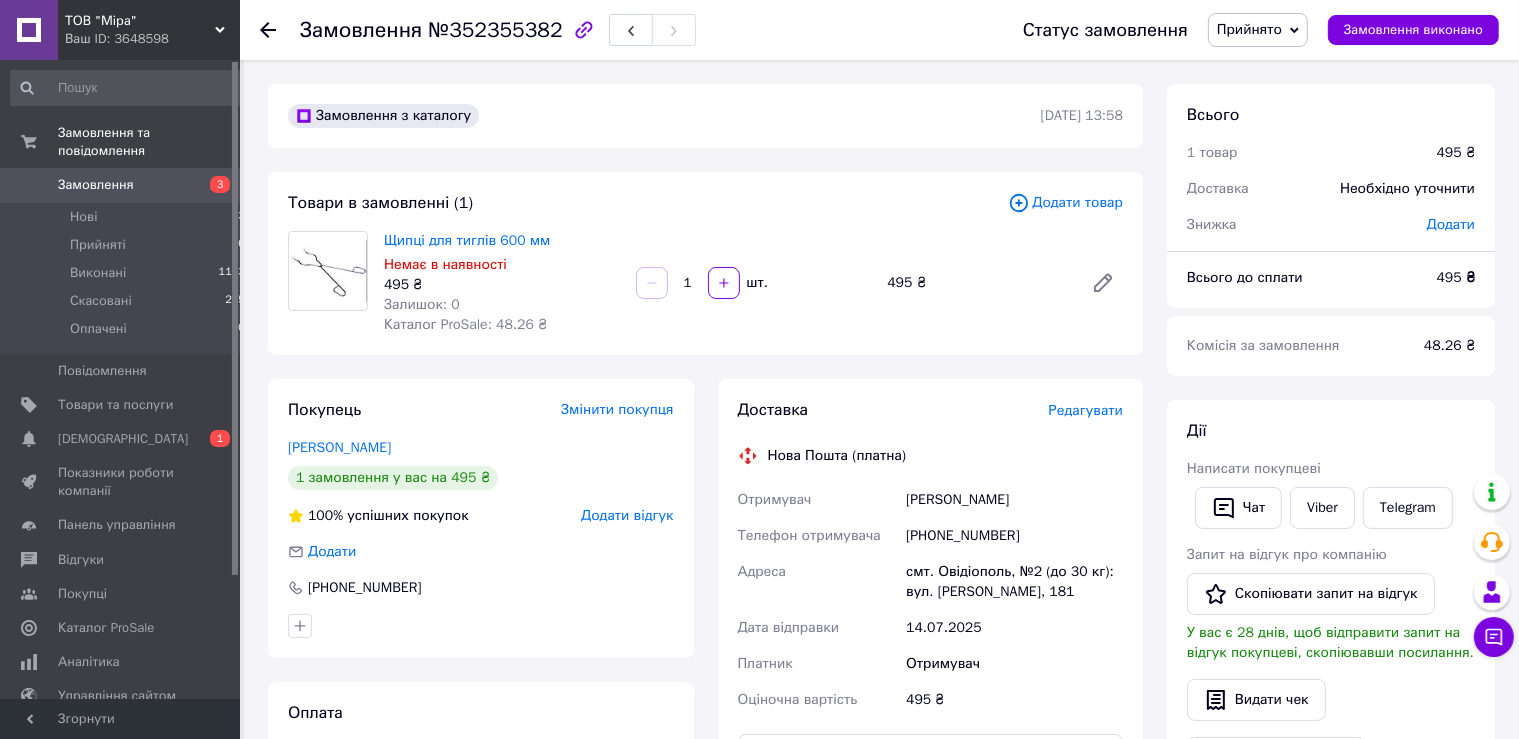 drag, startPoint x: 906, startPoint y: 498, endPoint x: 1051, endPoint y: 501, distance: 145.03104 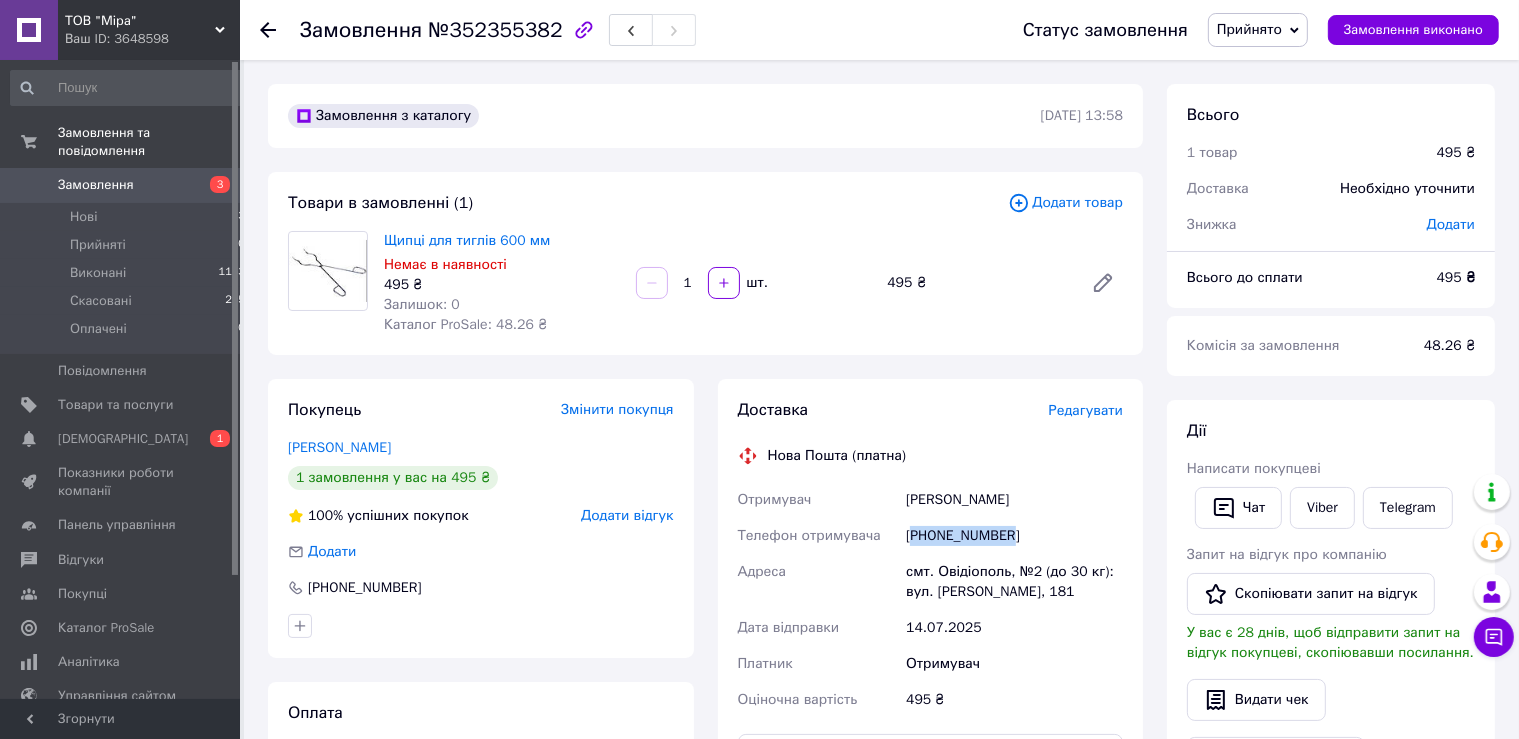 click on "[PHONE_NUMBER]" at bounding box center [1014, 536] 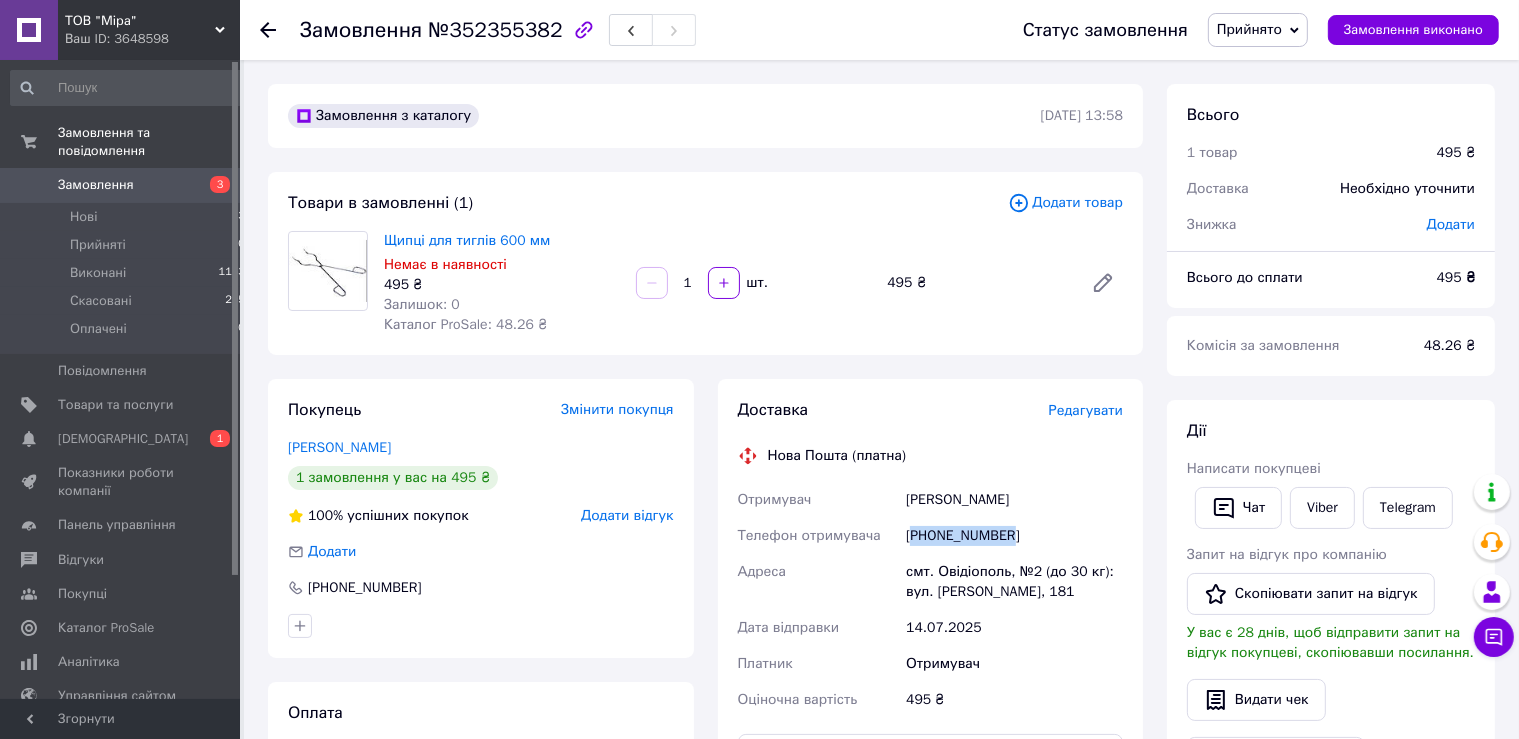 drag, startPoint x: 913, startPoint y: 574, endPoint x: 1085, endPoint y: 598, distance: 173.66635 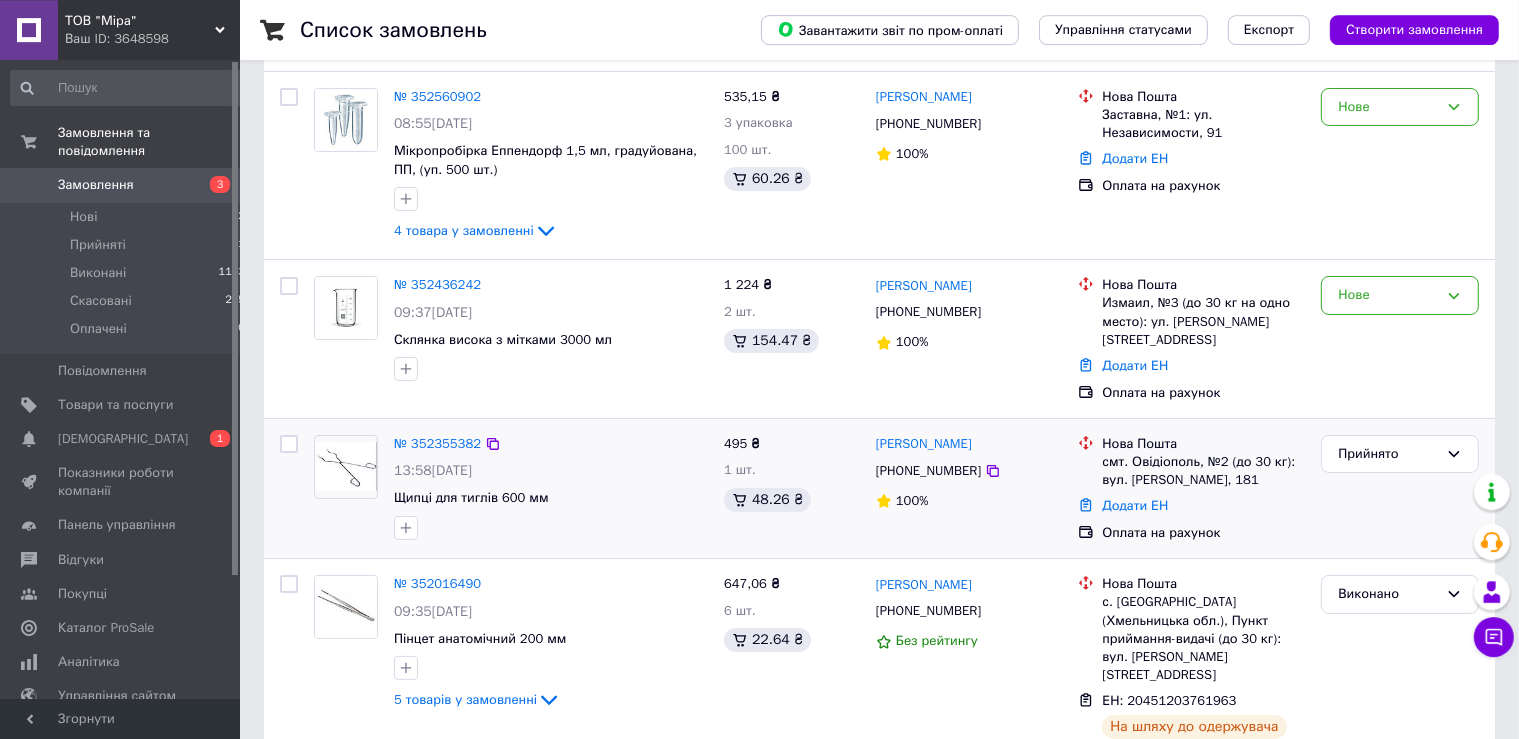 scroll, scrollTop: 105, scrollLeft: 0, axis: vertical 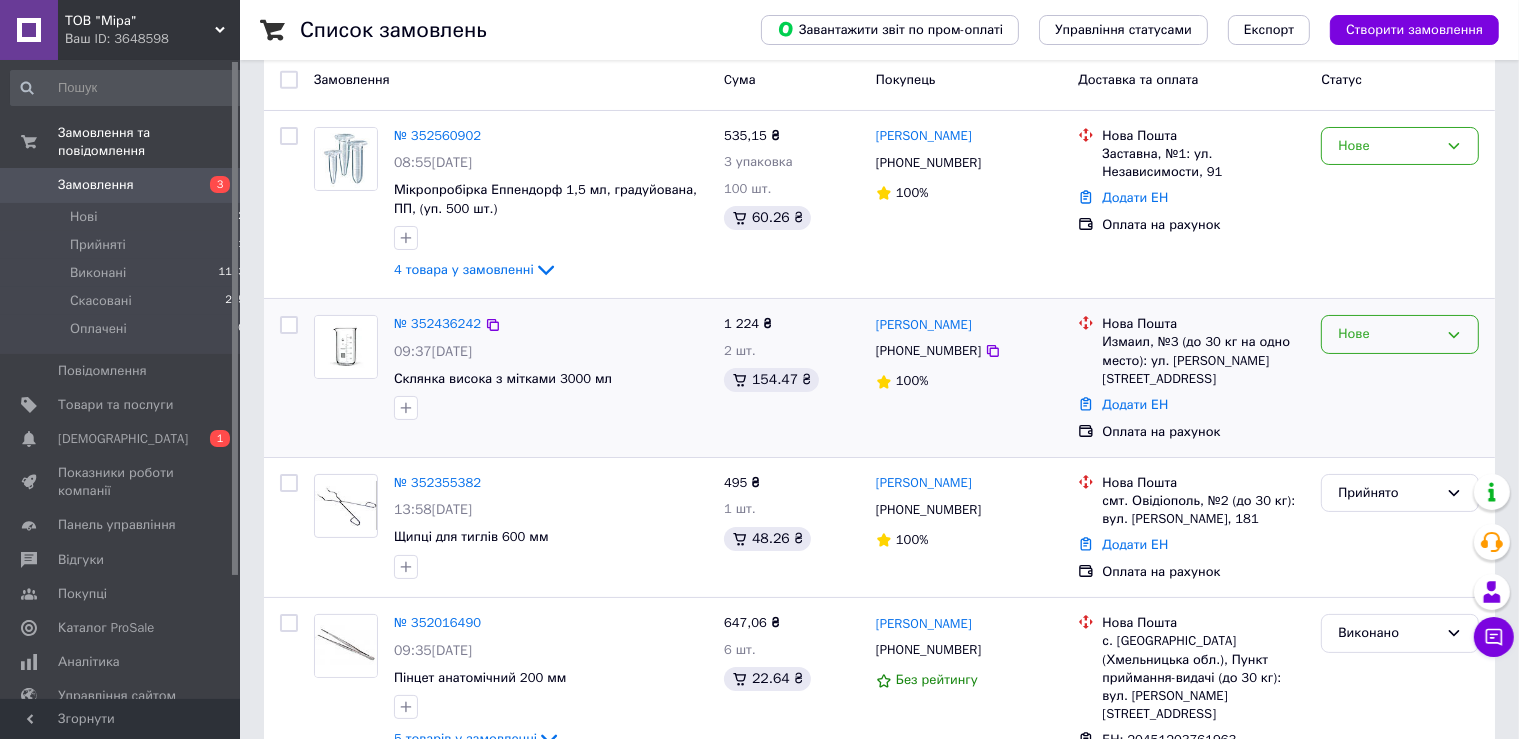 click 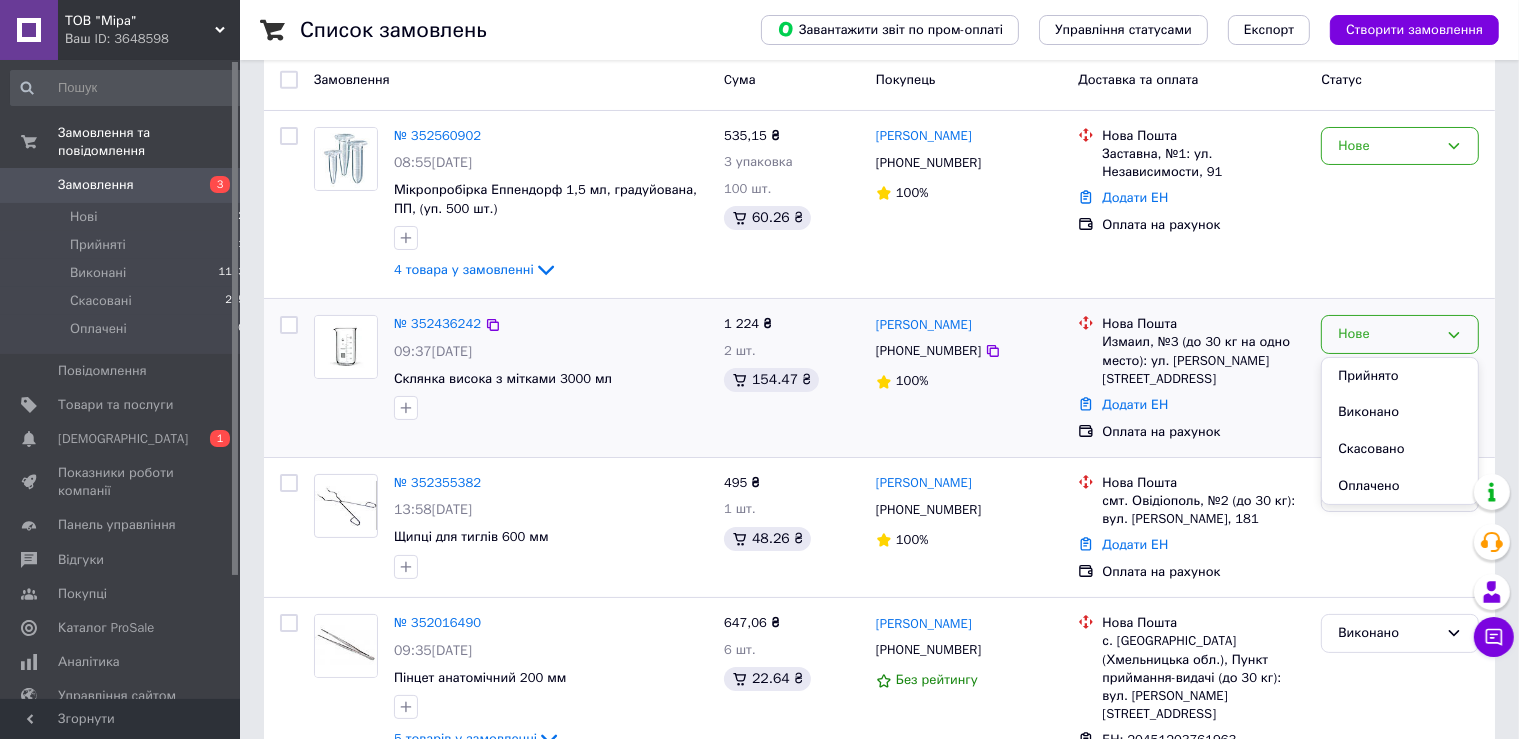 click on "Прийнято" at bounding box center [1400, 376] 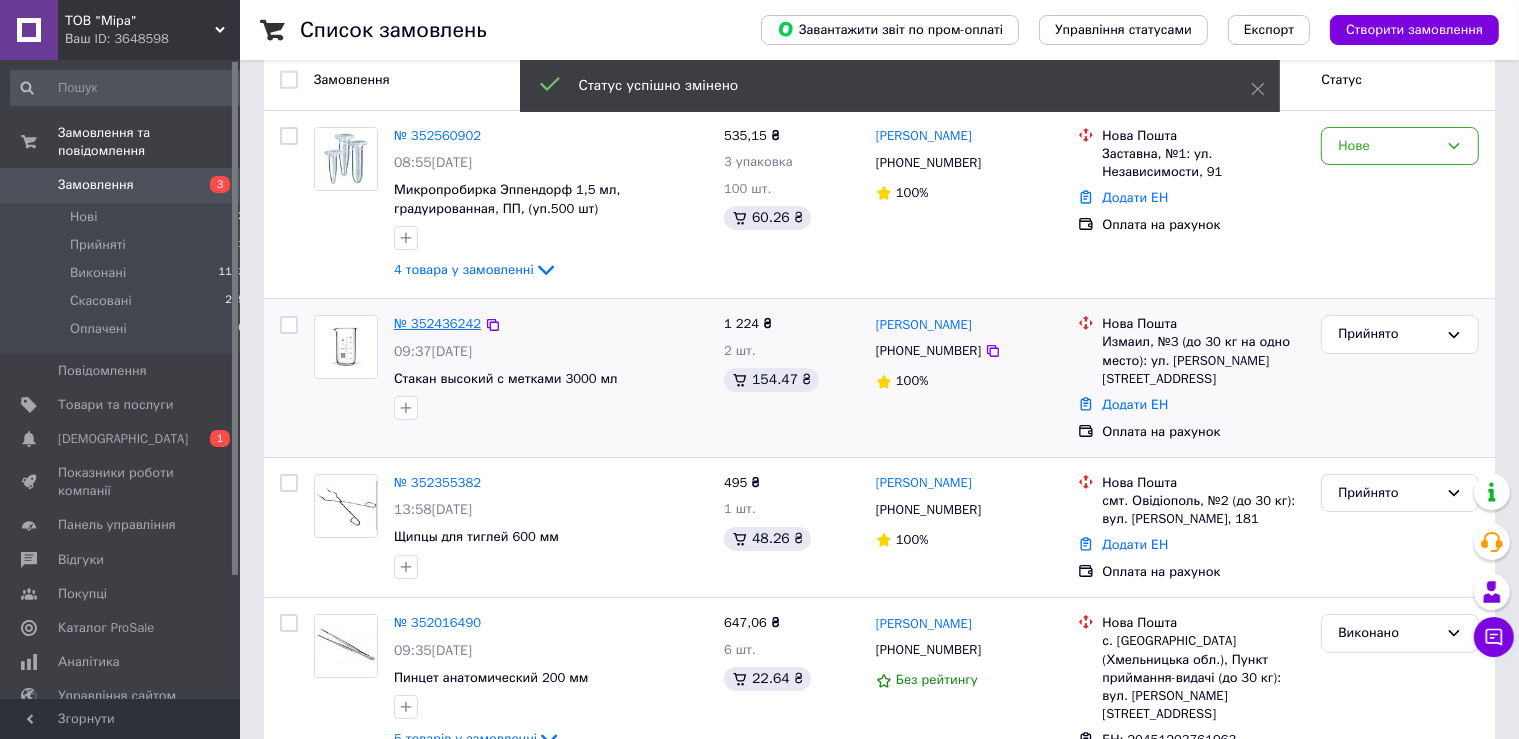 click on "№ 352436242" at bounding box center [437, 323] 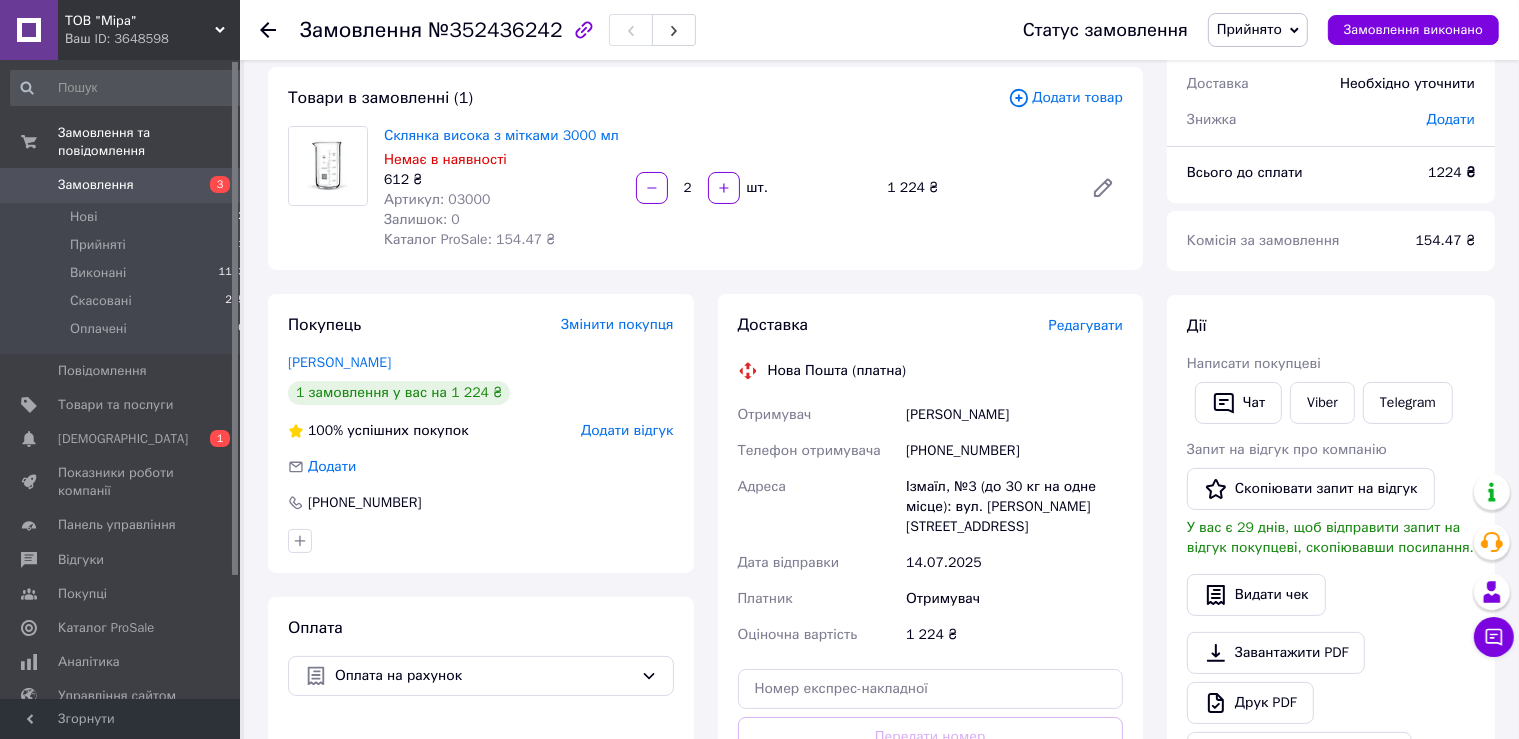 drag, startPoint x: 905, startPoint y: 413, endPoint x: 1058, endPoint y: 406, distance: 153.16005 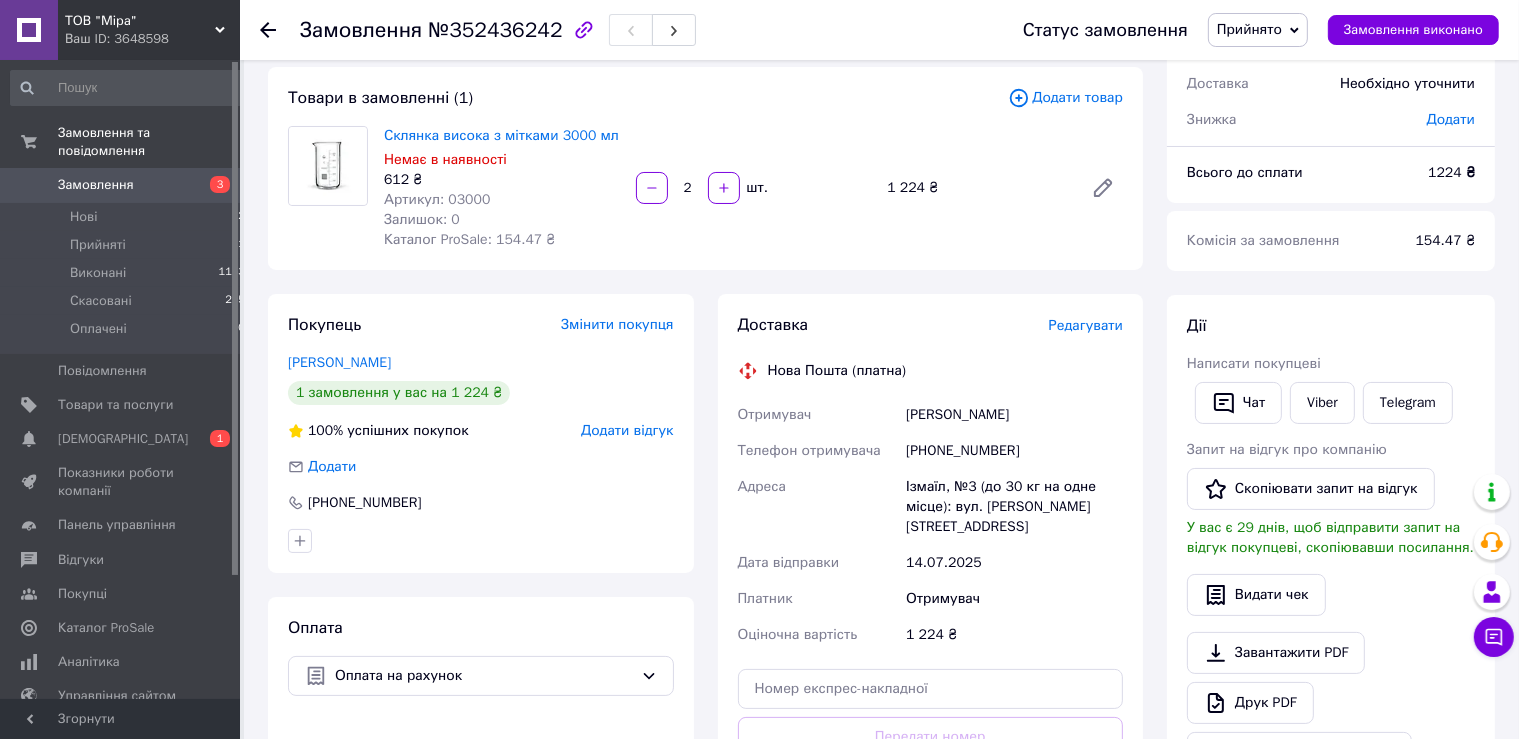 click on "[PHONE_NUMBER]" at bounding box center (1014, 451) 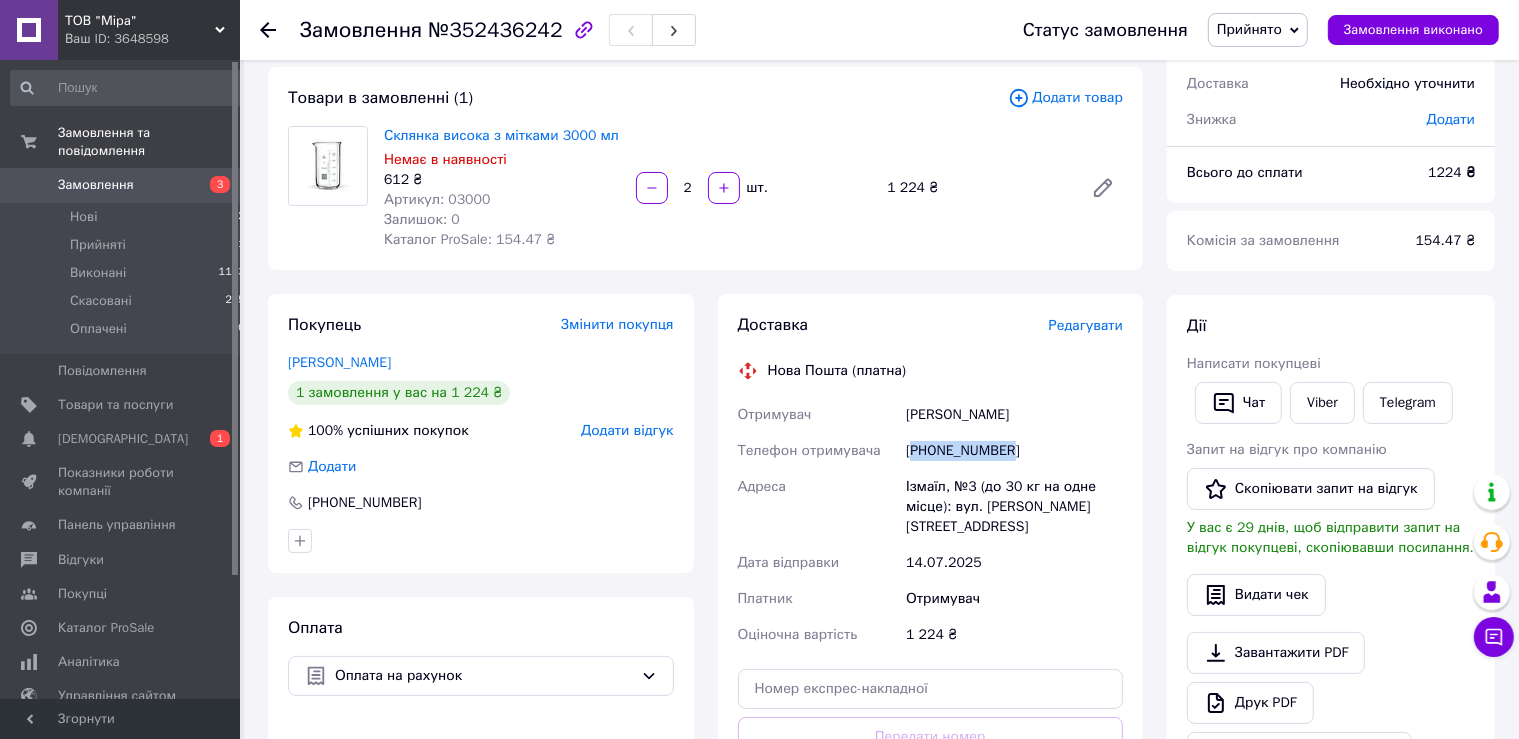 click on "[PHONE_NUMBER]" at bounding box center [1014, 451] 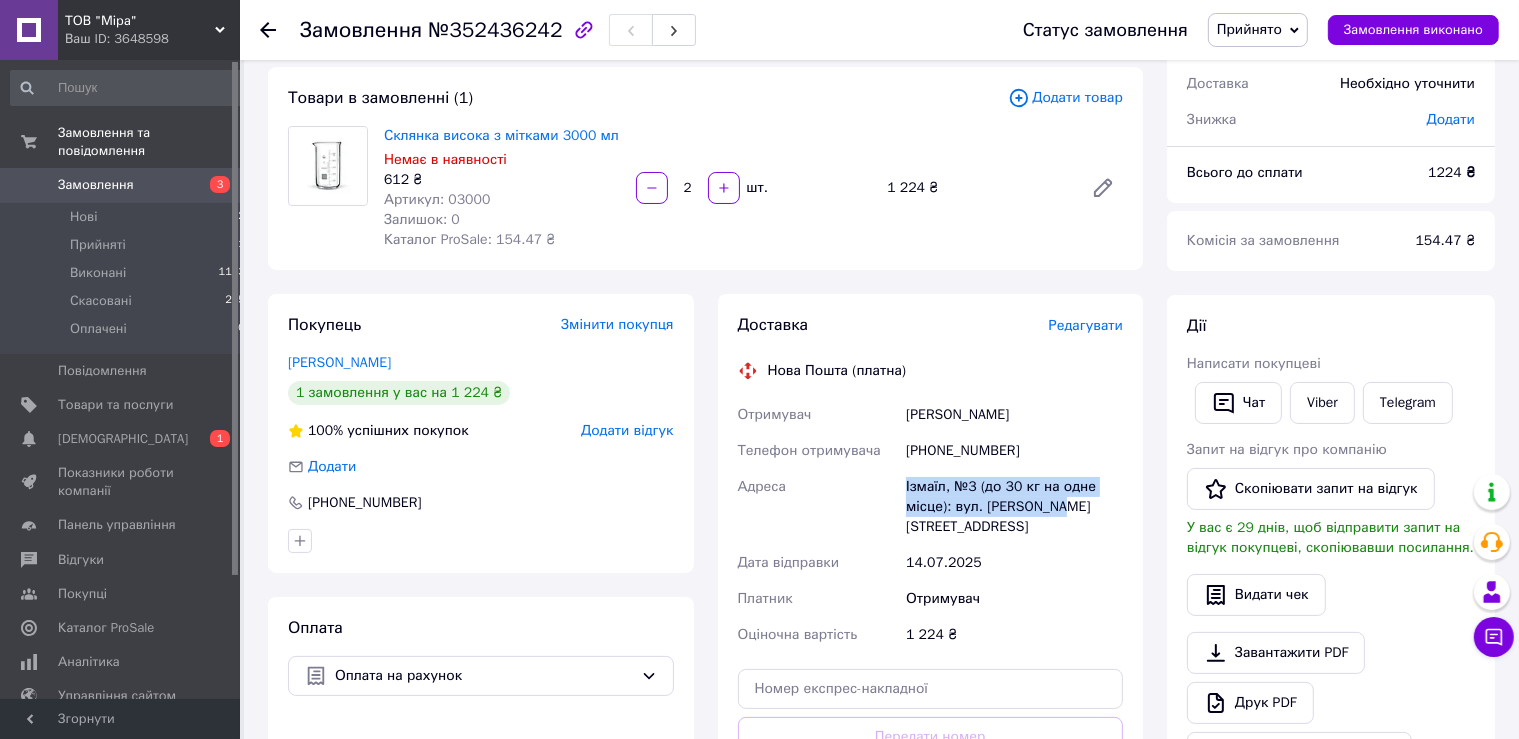 drag, startPoint x: 907, startPoint y: 485, endPoint x: 1086, endPoint y: 510, distance: 180.73738 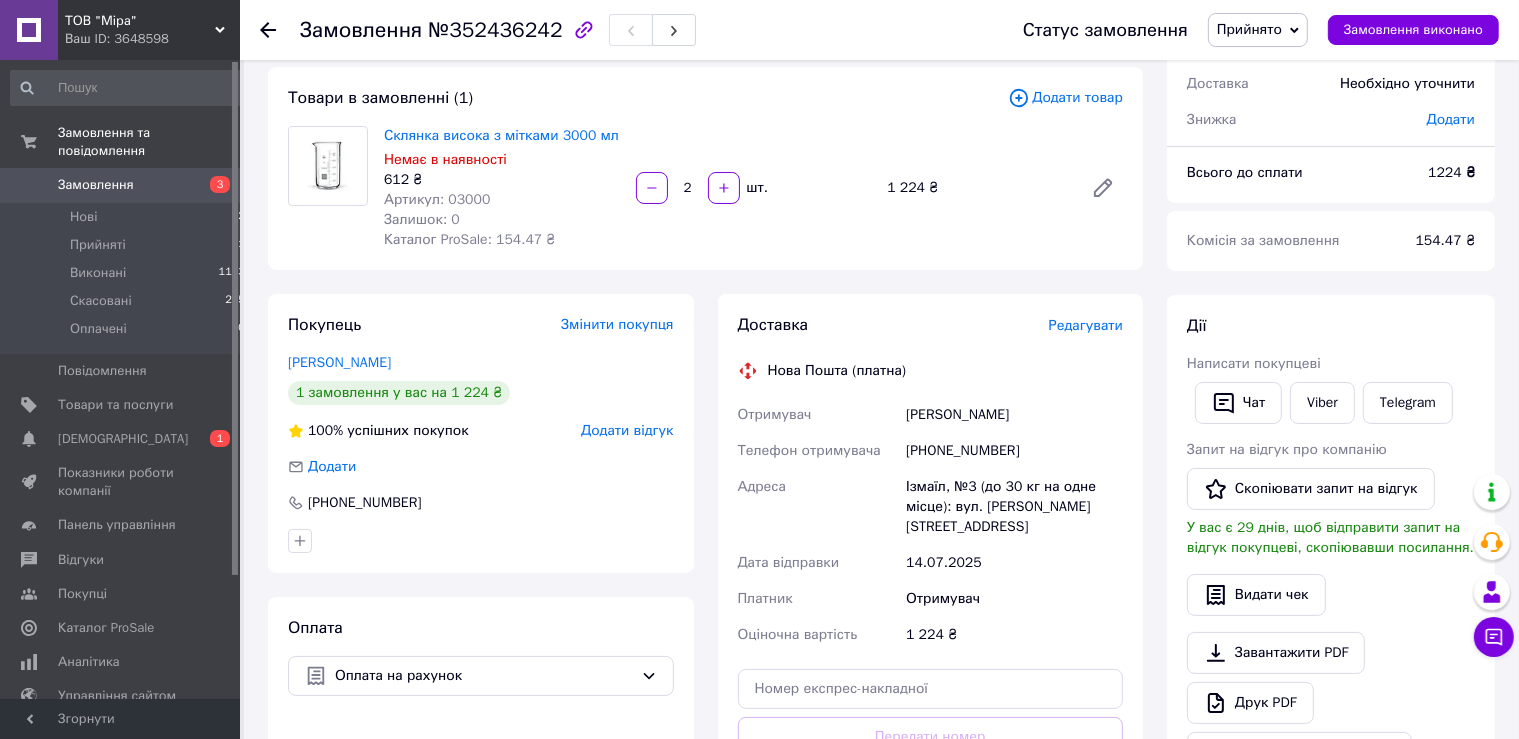 click 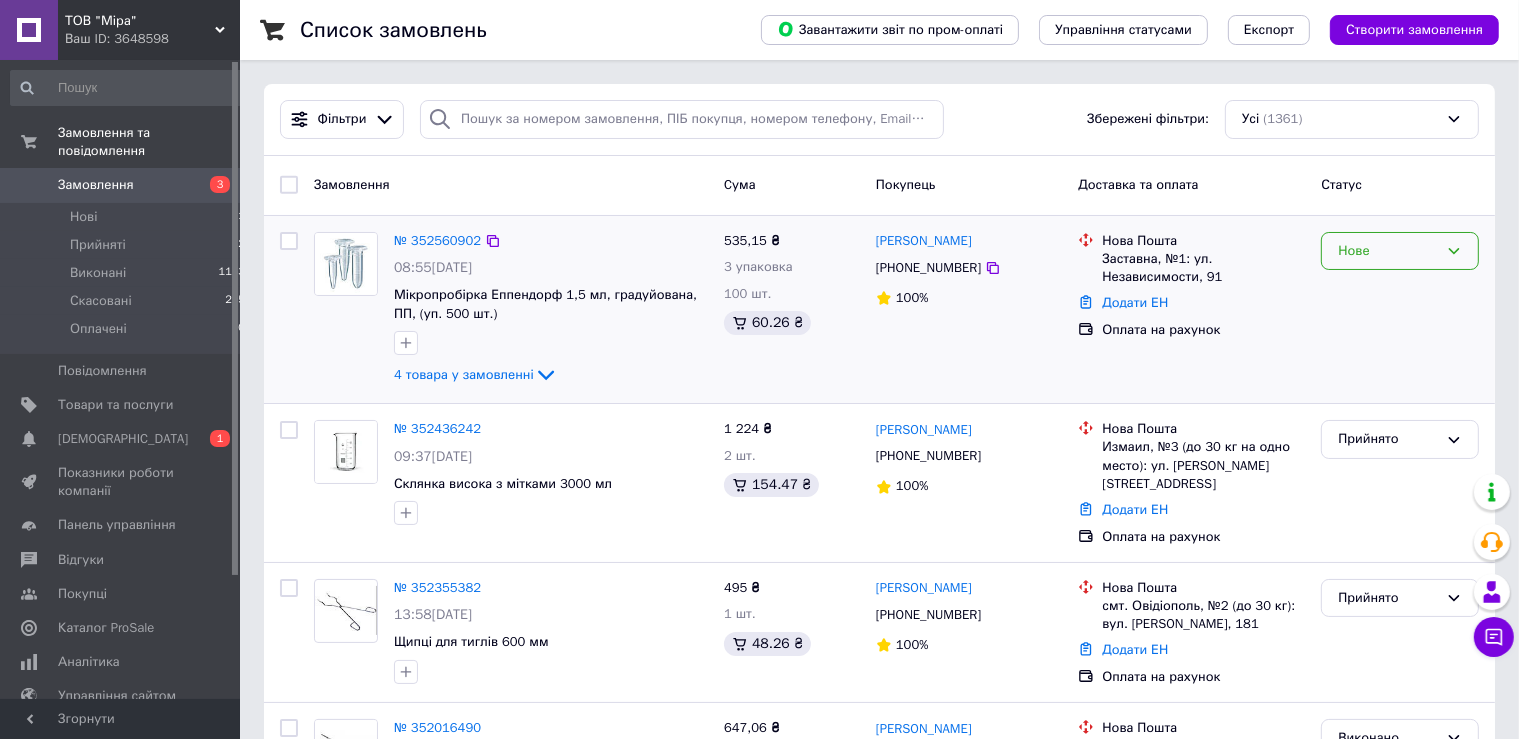 click on "Нове" at bounding box center [1388, 251] 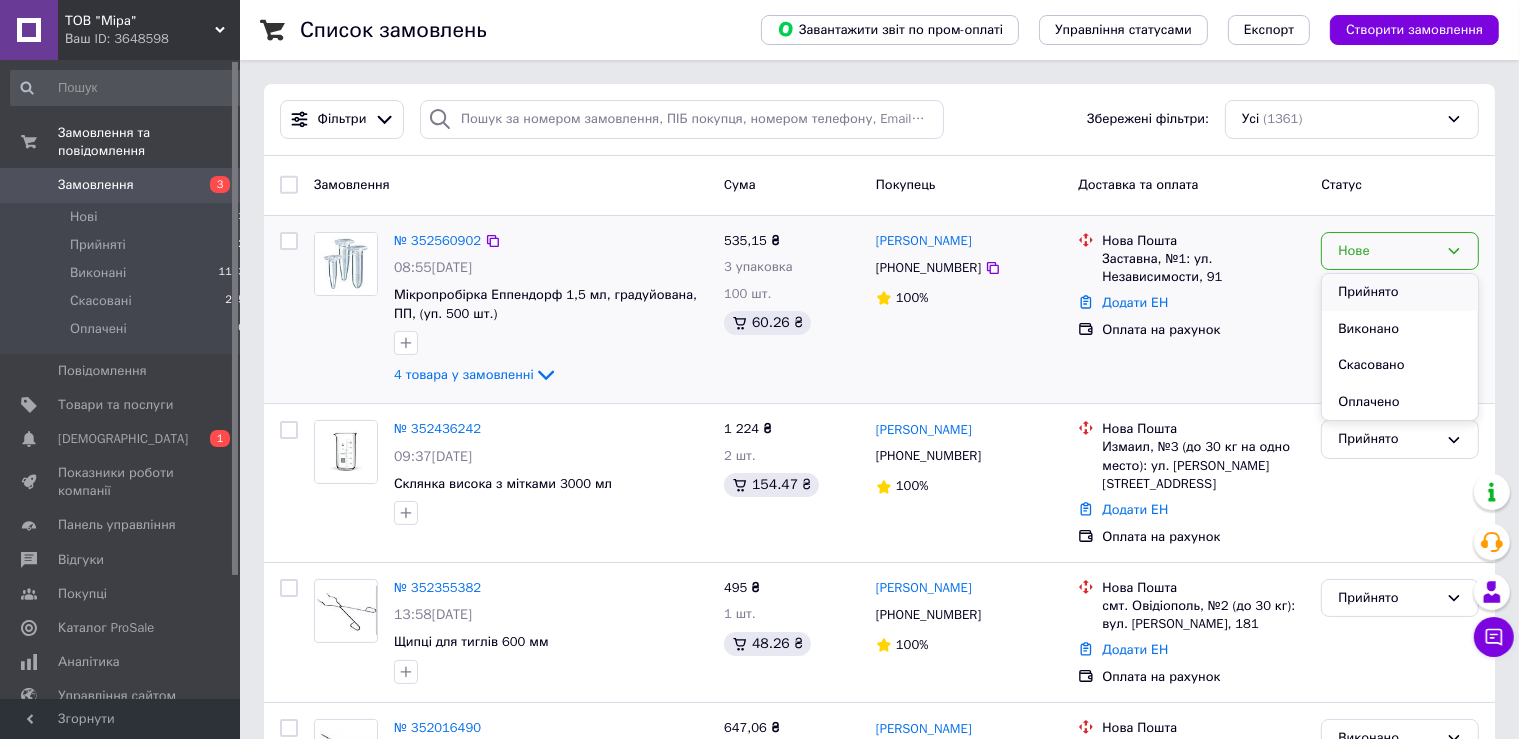 click on "Прийнято" at bounding box center [1400, 292] 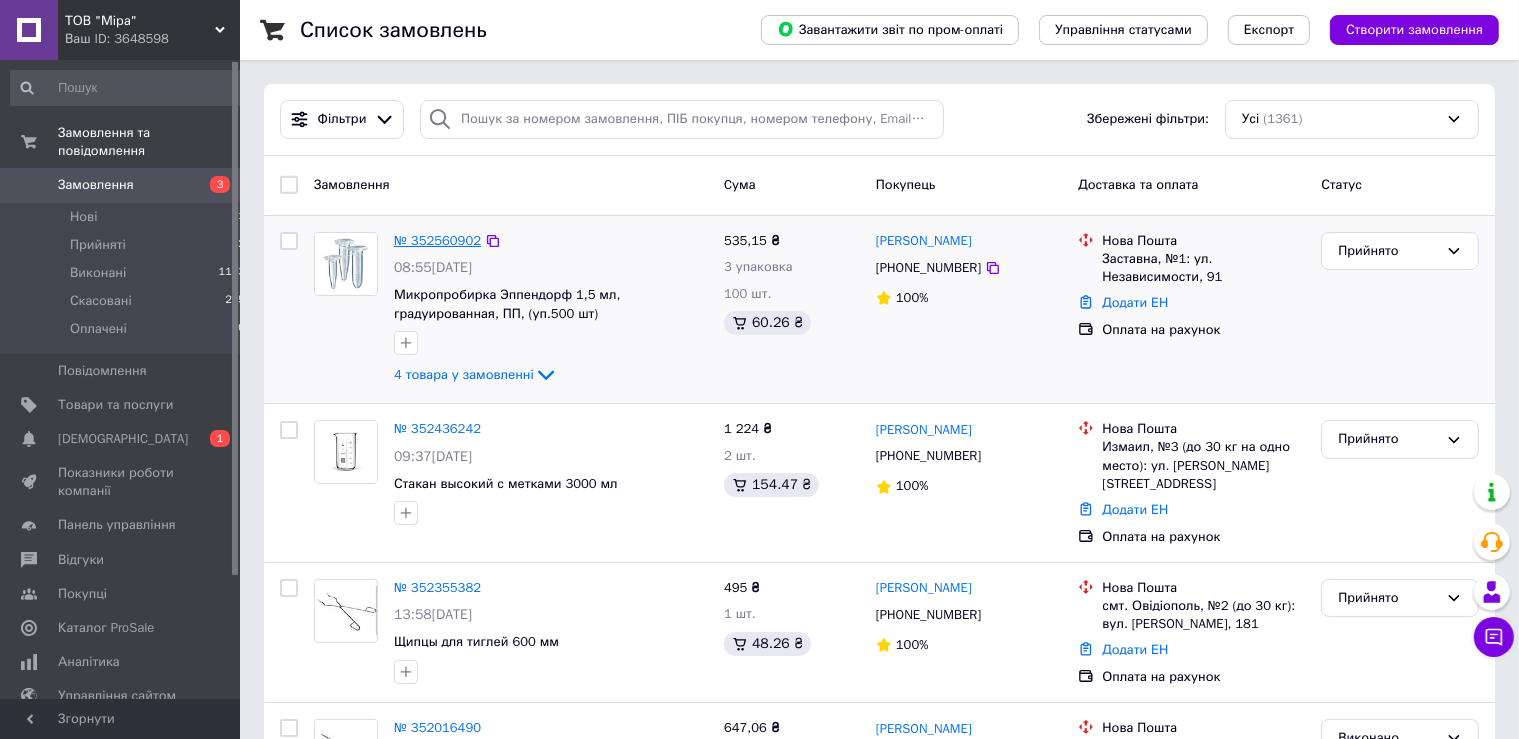 click on "№ 352560902" at bounding box center (437, 240) 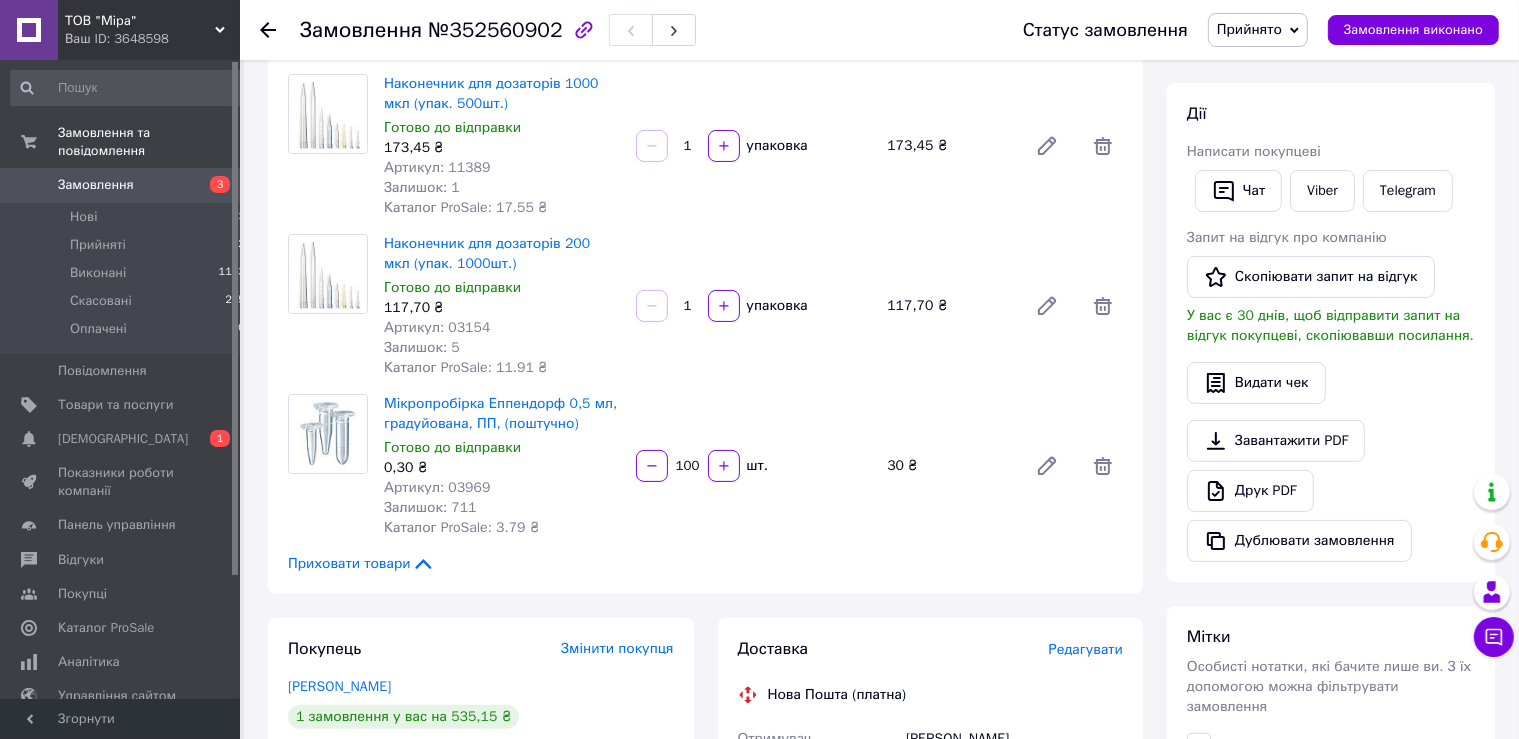 scroll, scrollTop: 316, scrollLeft: 0, axis: vertical 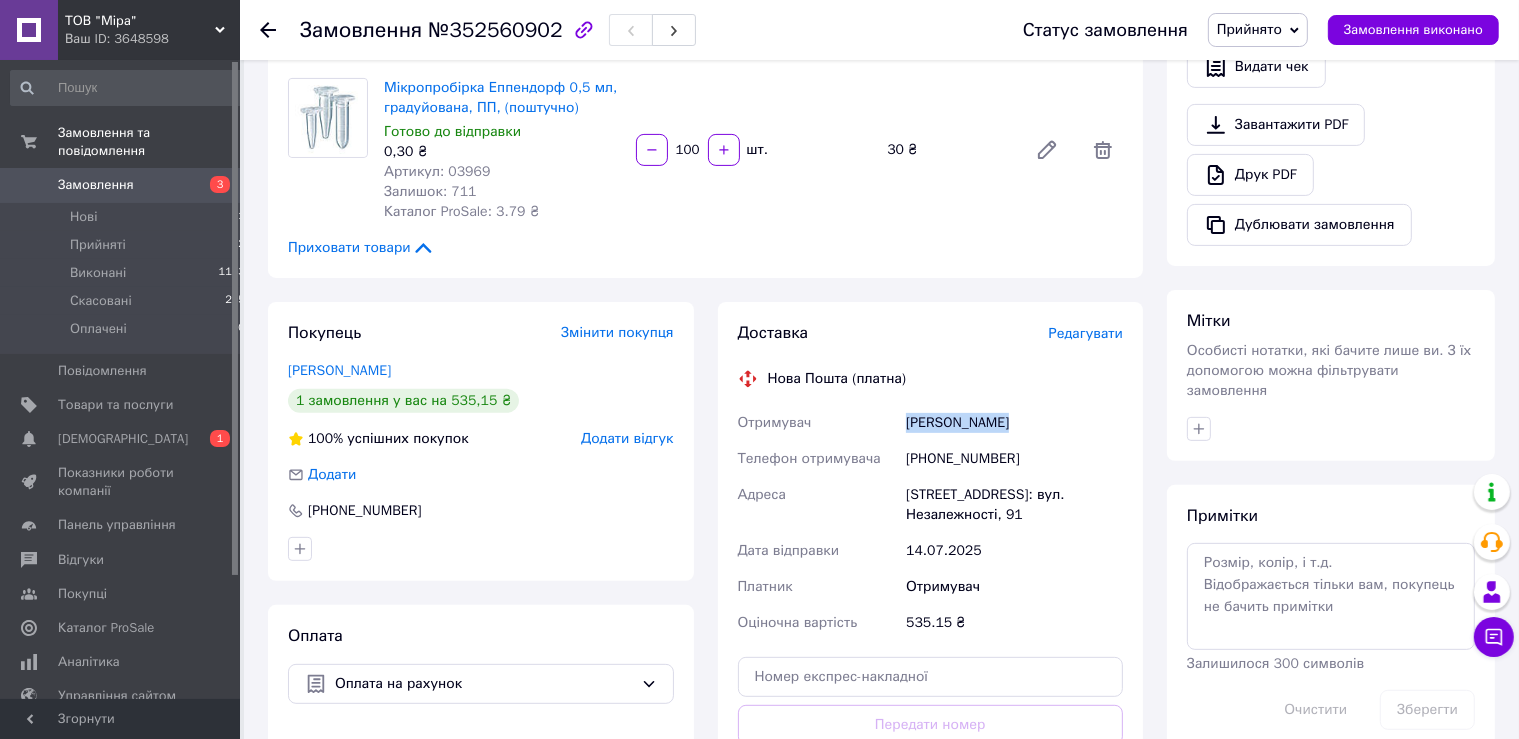 drag, startPoint x: 900, startPoint y: 422, endPoint x: 1050, endPoint y: 422, distance: 150 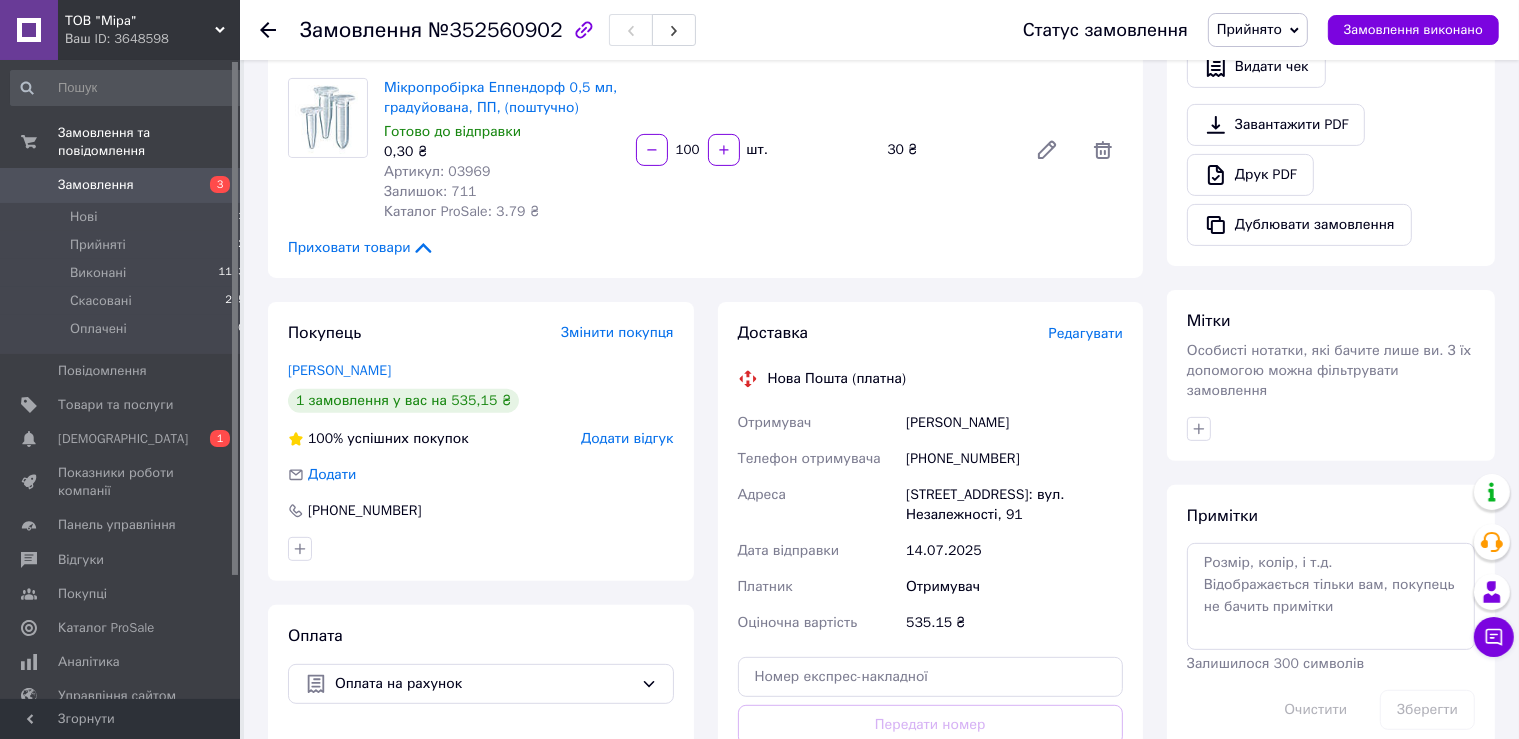 click on "[PHONE_NUMBER]" at bounding box center (1014, 459) 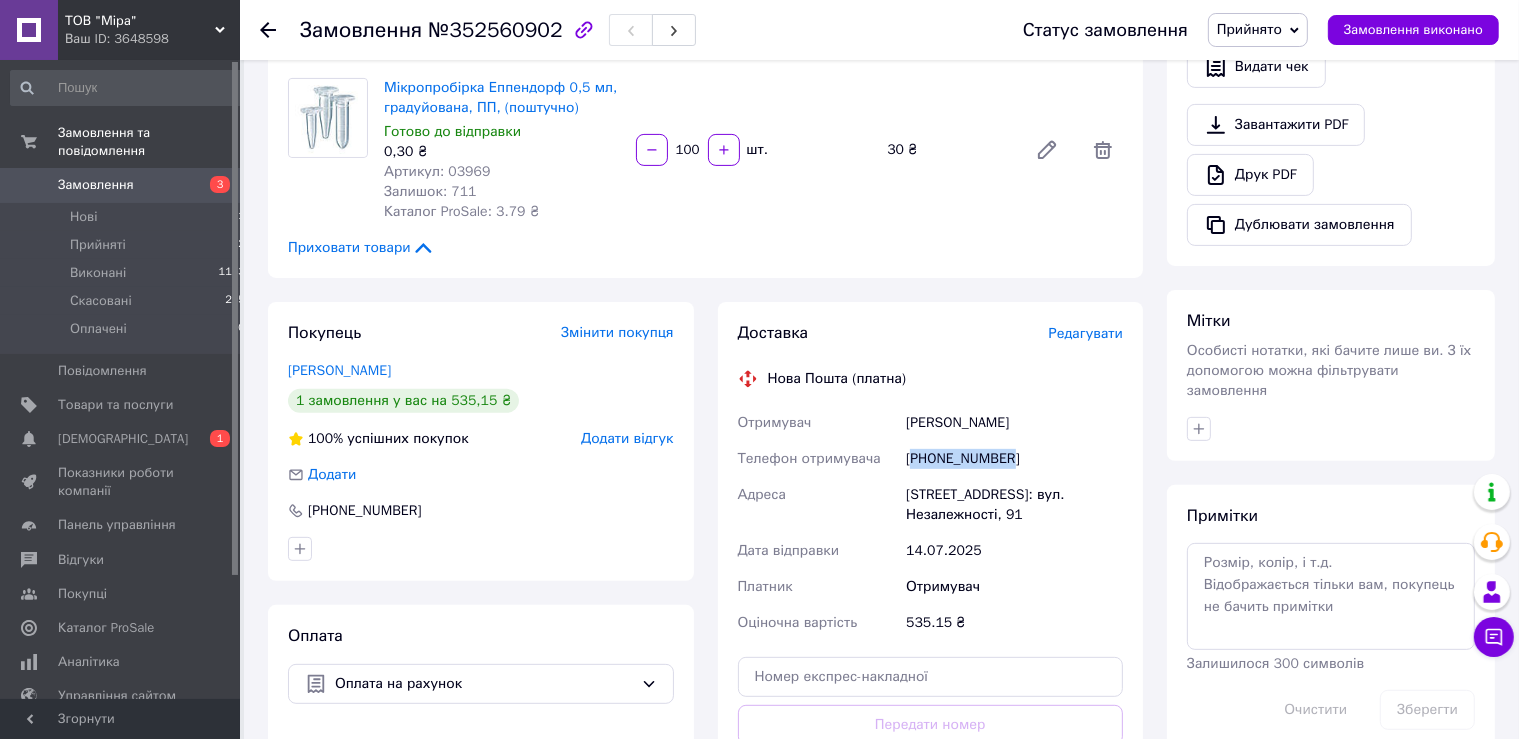 click on "[PHONE_NUMBER]" at bounding box center [1014, 459] 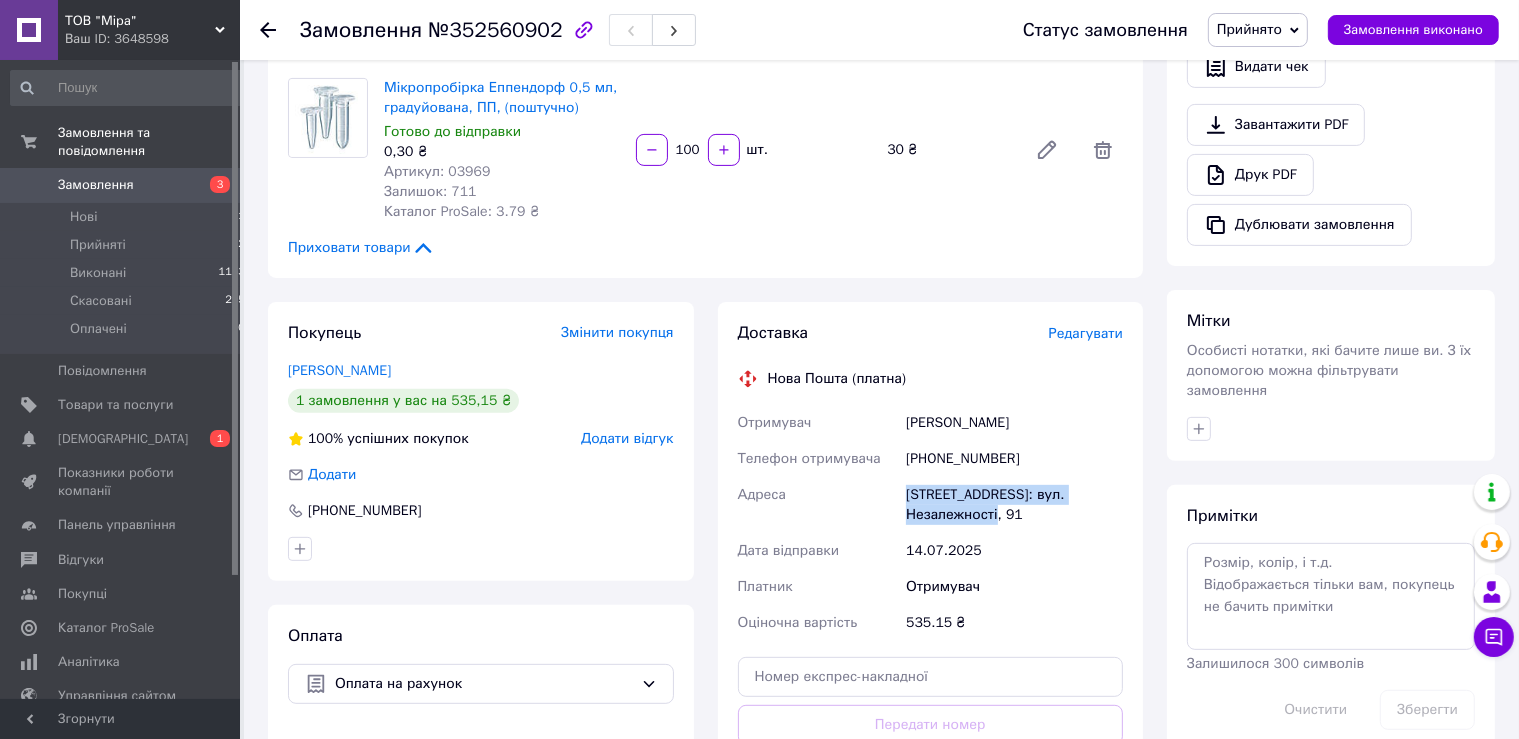 drag, startPoint x: 908, startPoint y: 498, endPoint x: 1125, endPoint y: 526, distance: 218.799 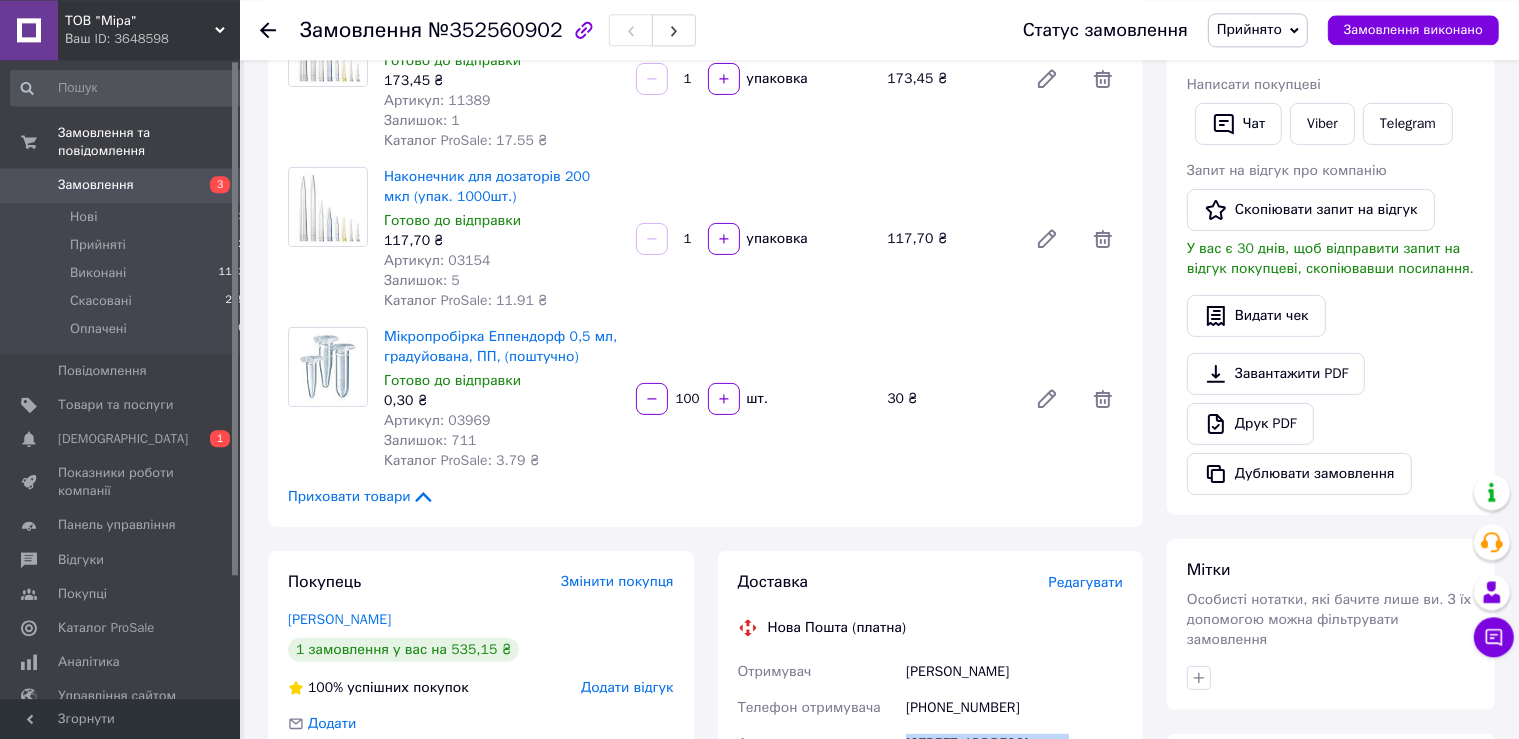 scroll, scrollTop: 105, scrollLeft: 0, axis: vertical 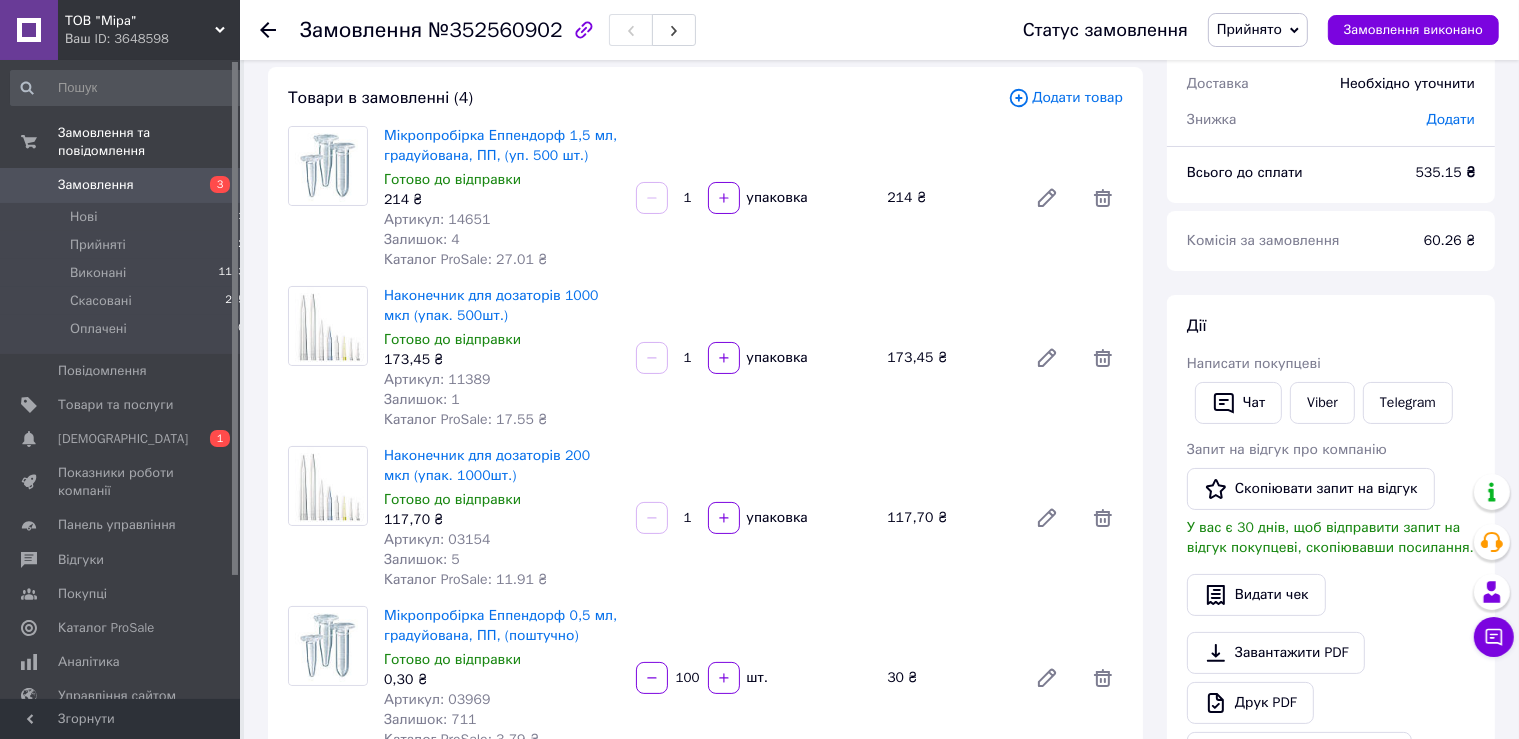 click 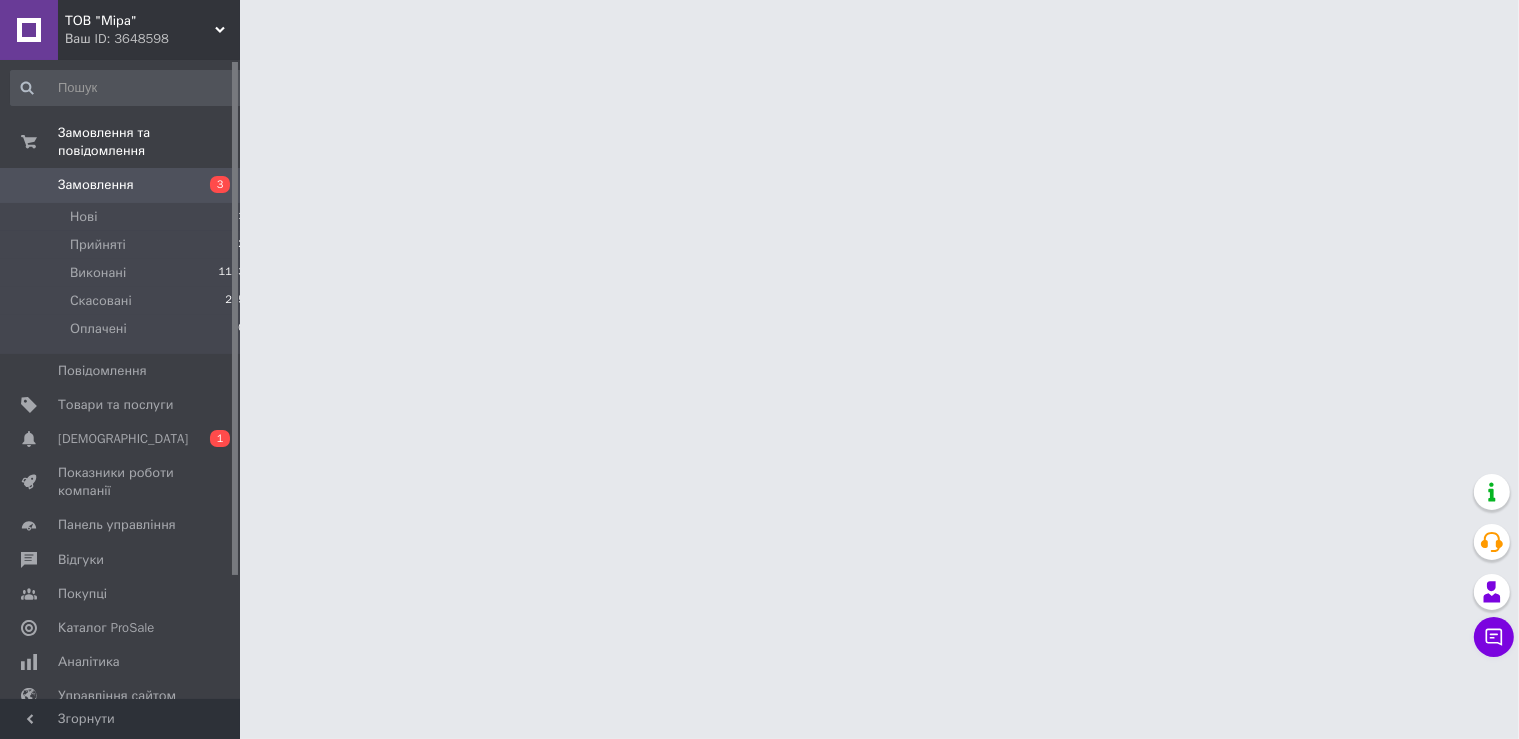 scroll, scrollTop: 0, scrollLeft: 0, axis: both 